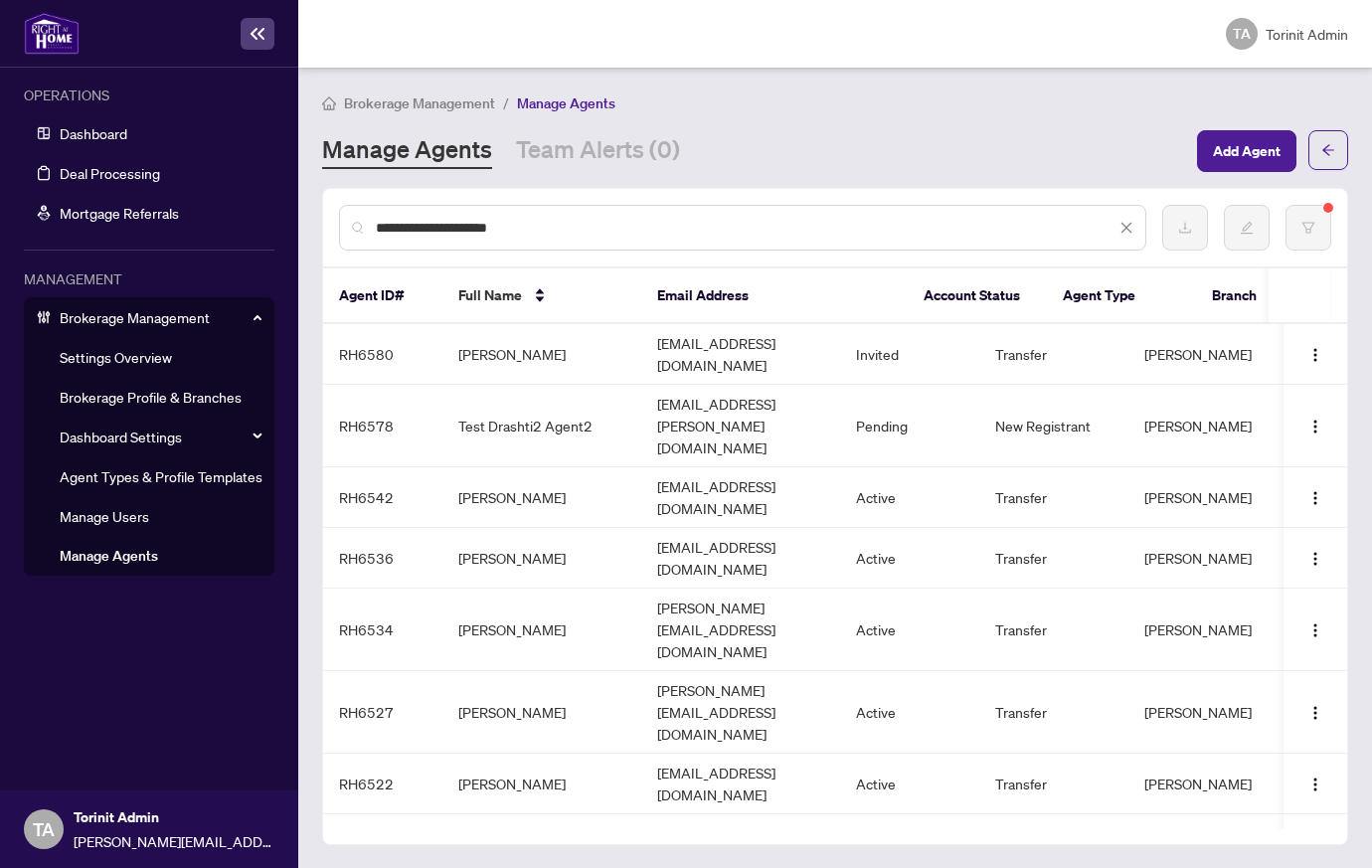 scroll, scrollTop: 0, scrollLeft: 0, axis: both 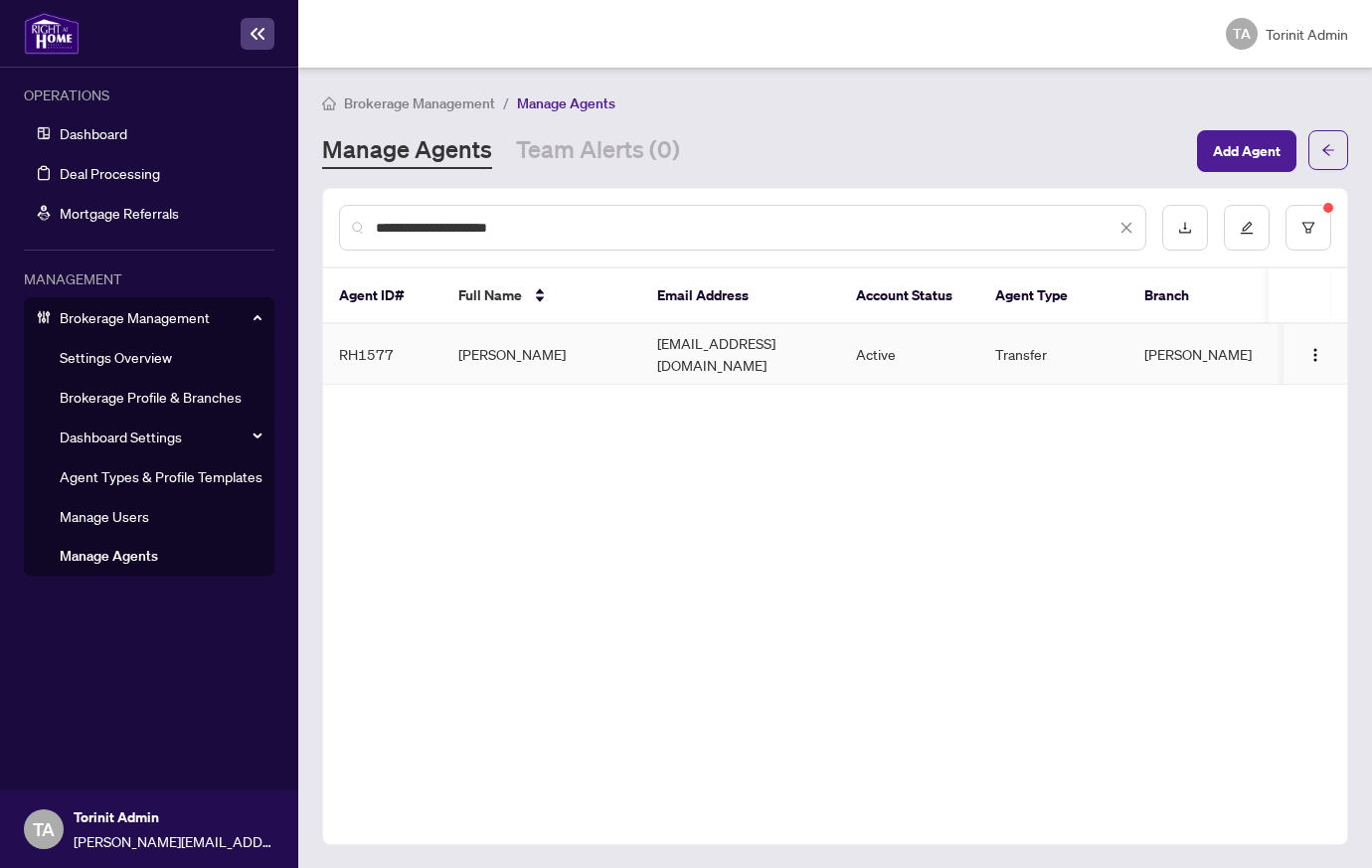 type on "**********" 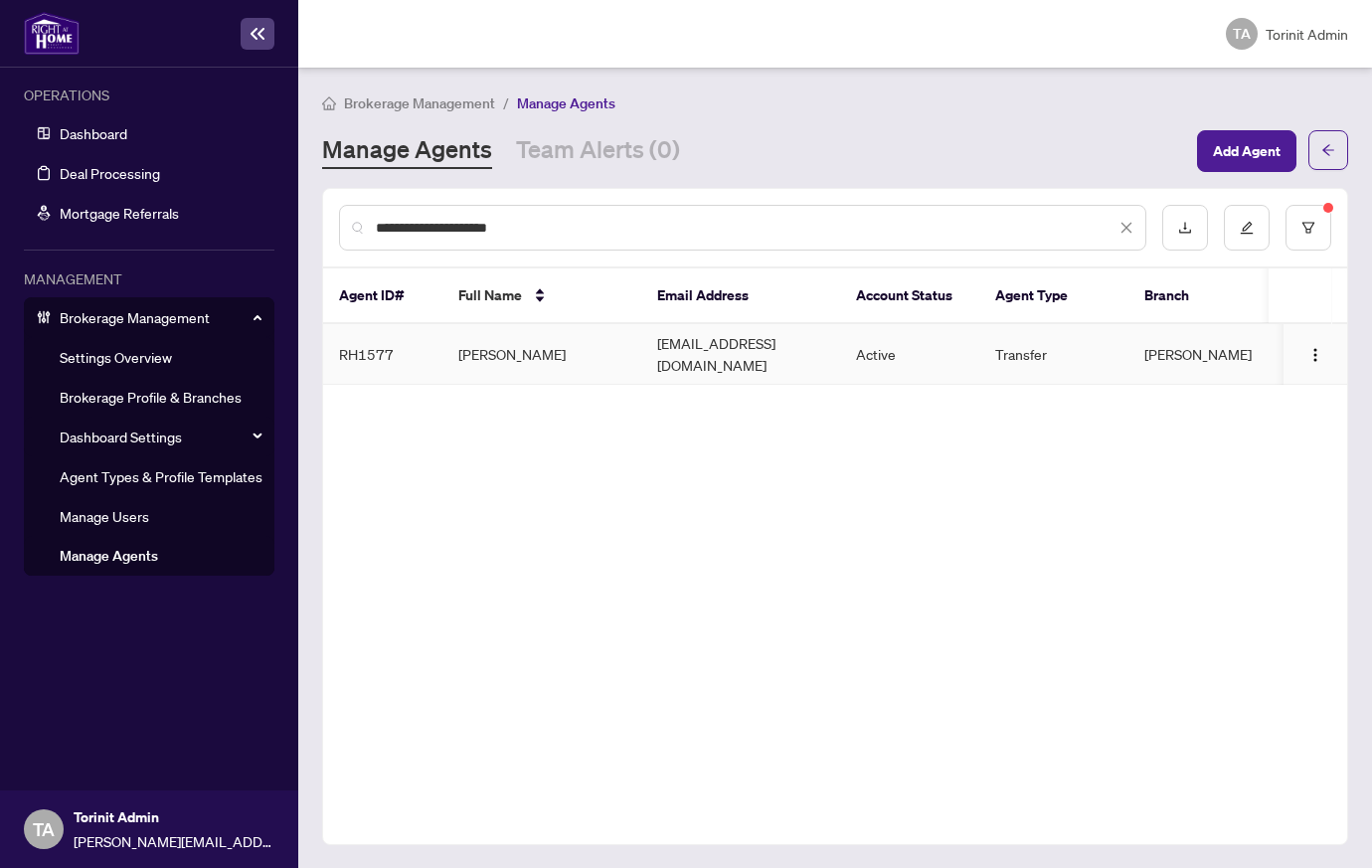 click on "[PERSON_NAME]" at bounding box center [542, 354] 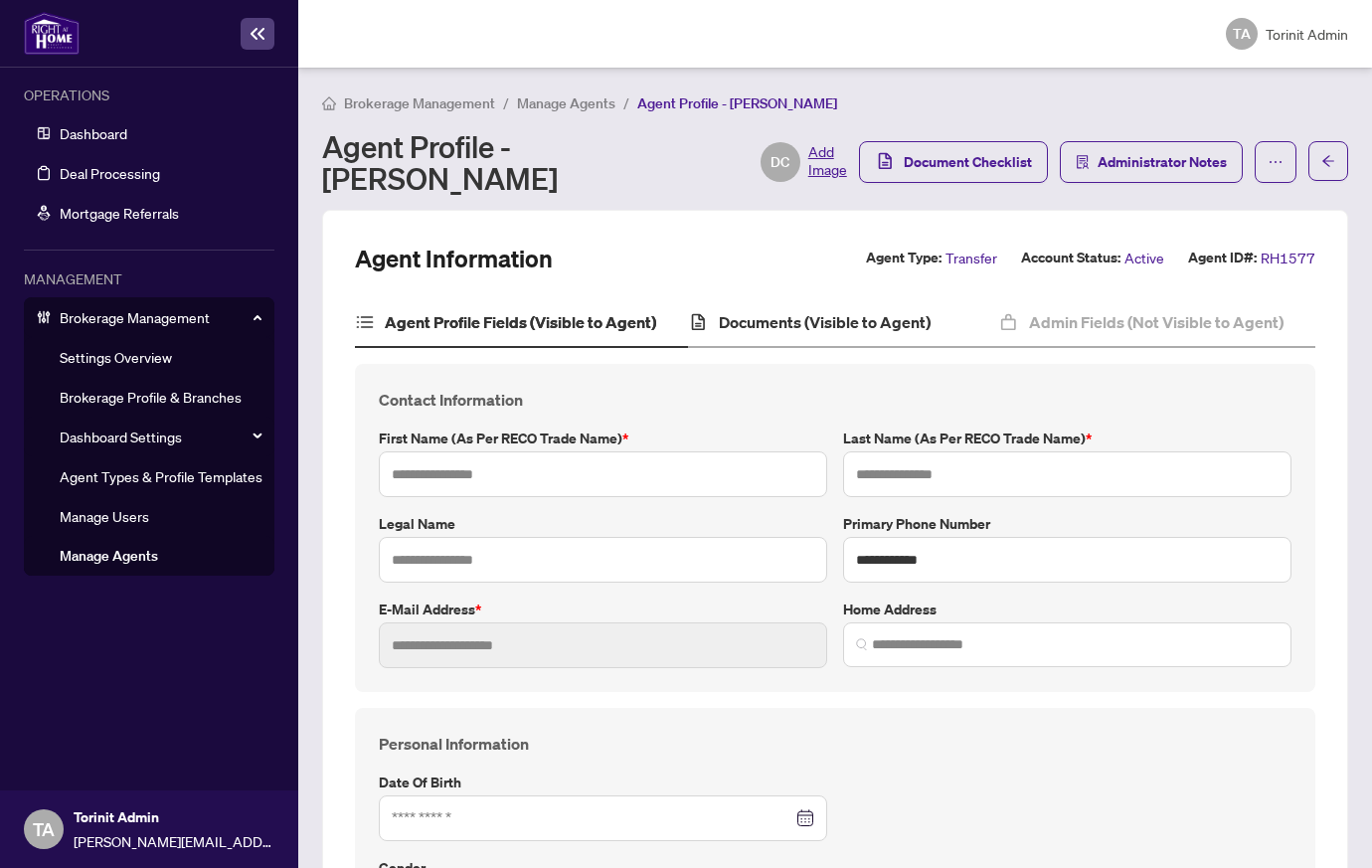 type on "****" 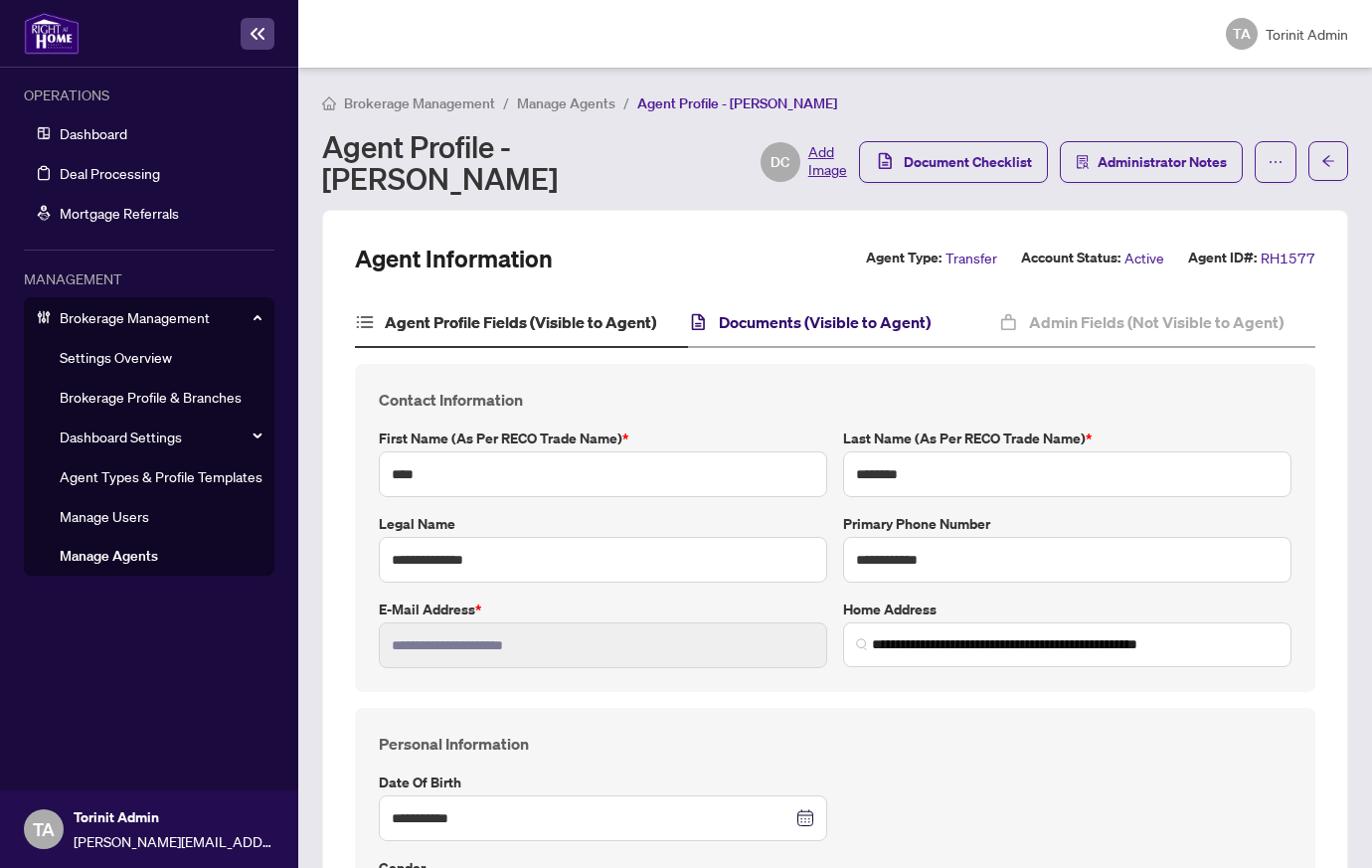 click on "Documents (Visible to Agent)" at bounding box center [824, 322] 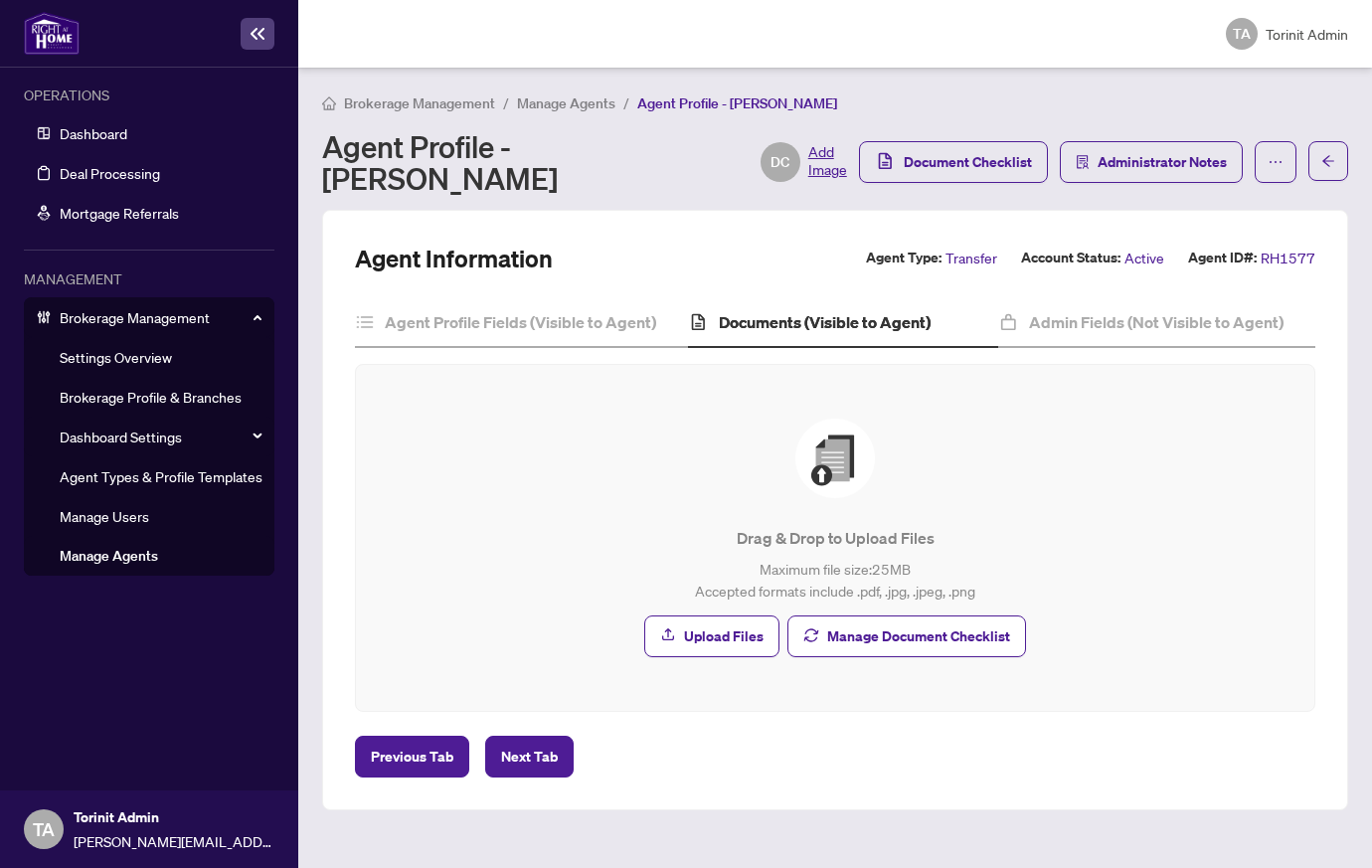 click on "Manage Document Checklist" at bounding box center (919, 636) 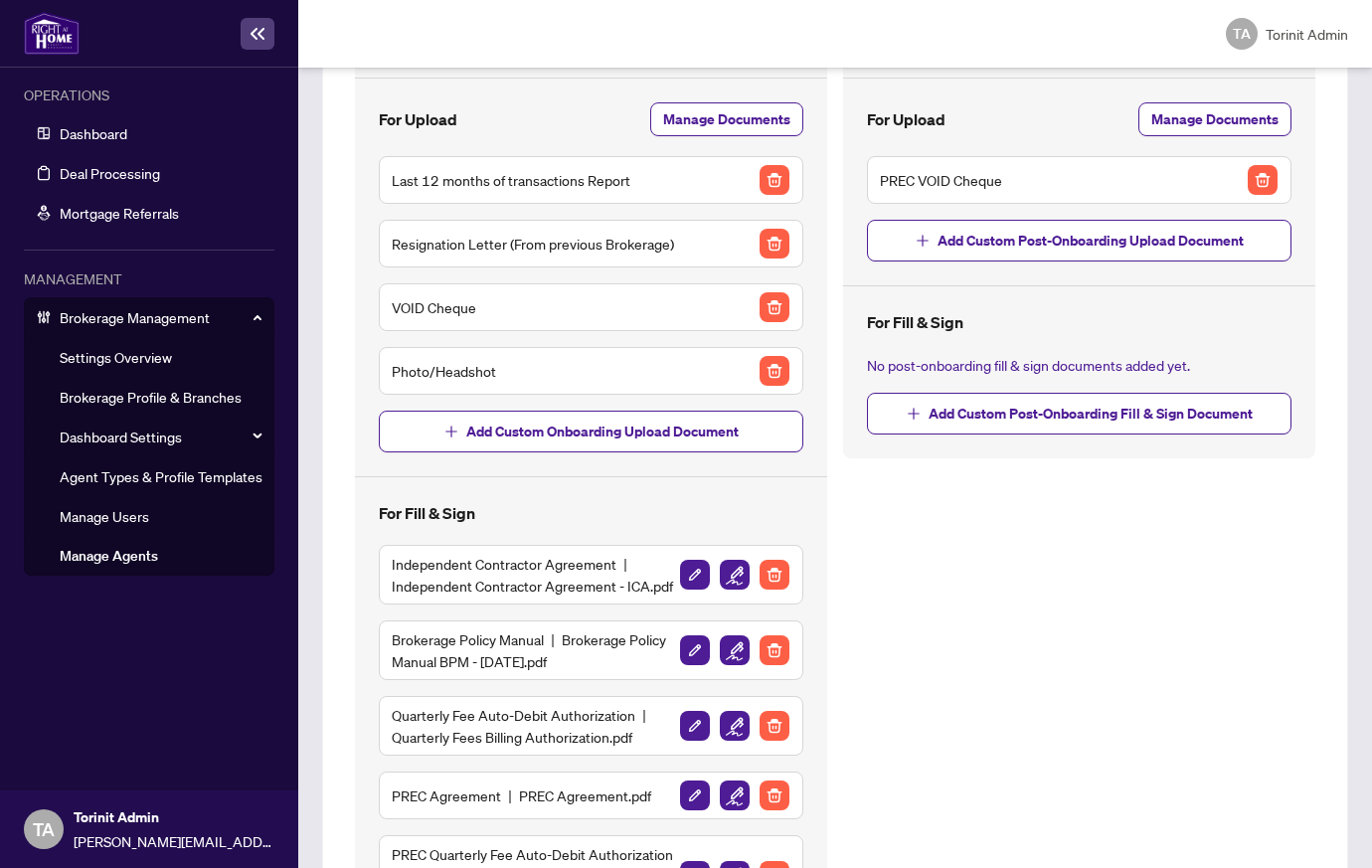 scroll, scrollTop: 0, scrollLeft: 0, axis: both 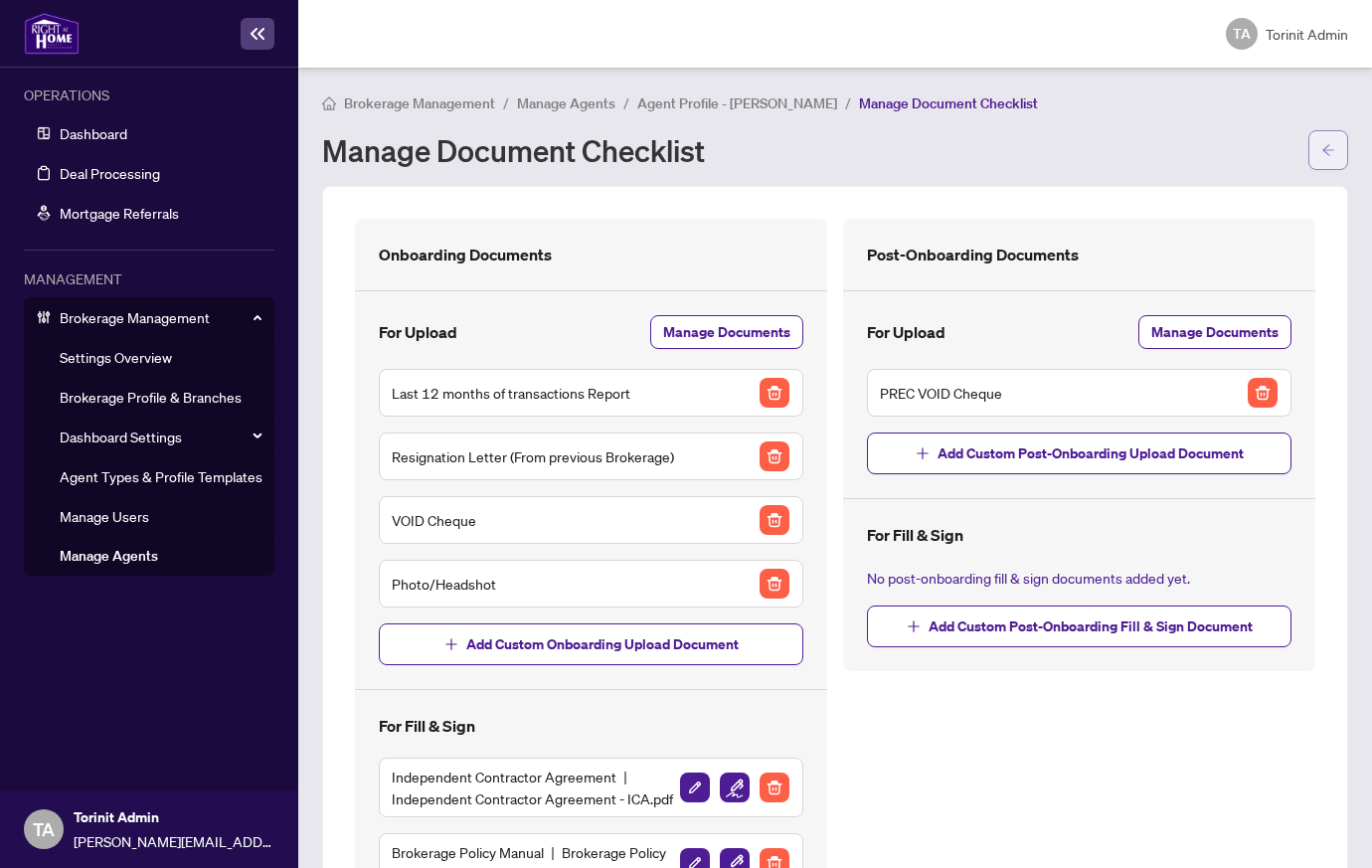 click at bounding box center (1328, 150) 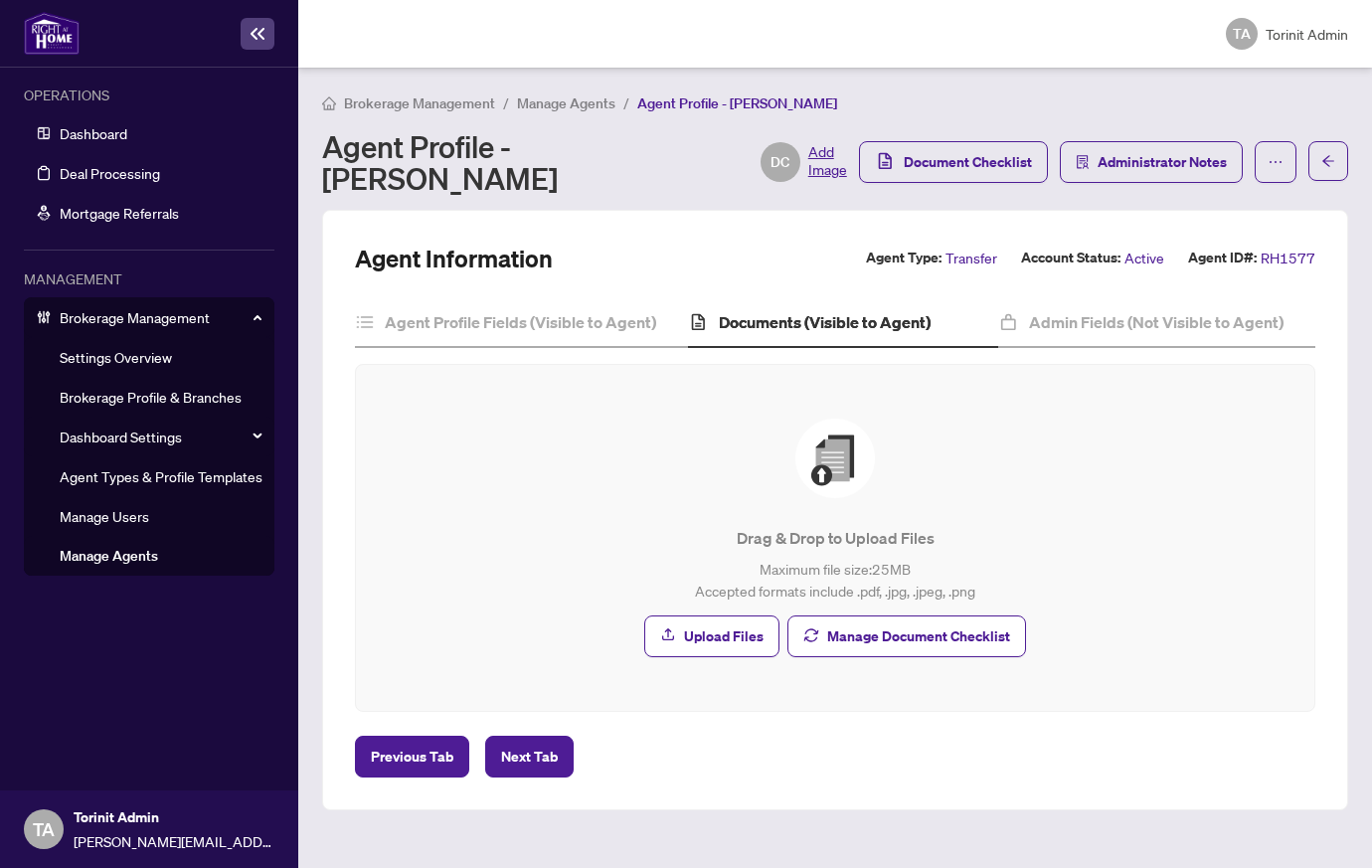 click on "Manage Agents" at bounding box center (566, 103) 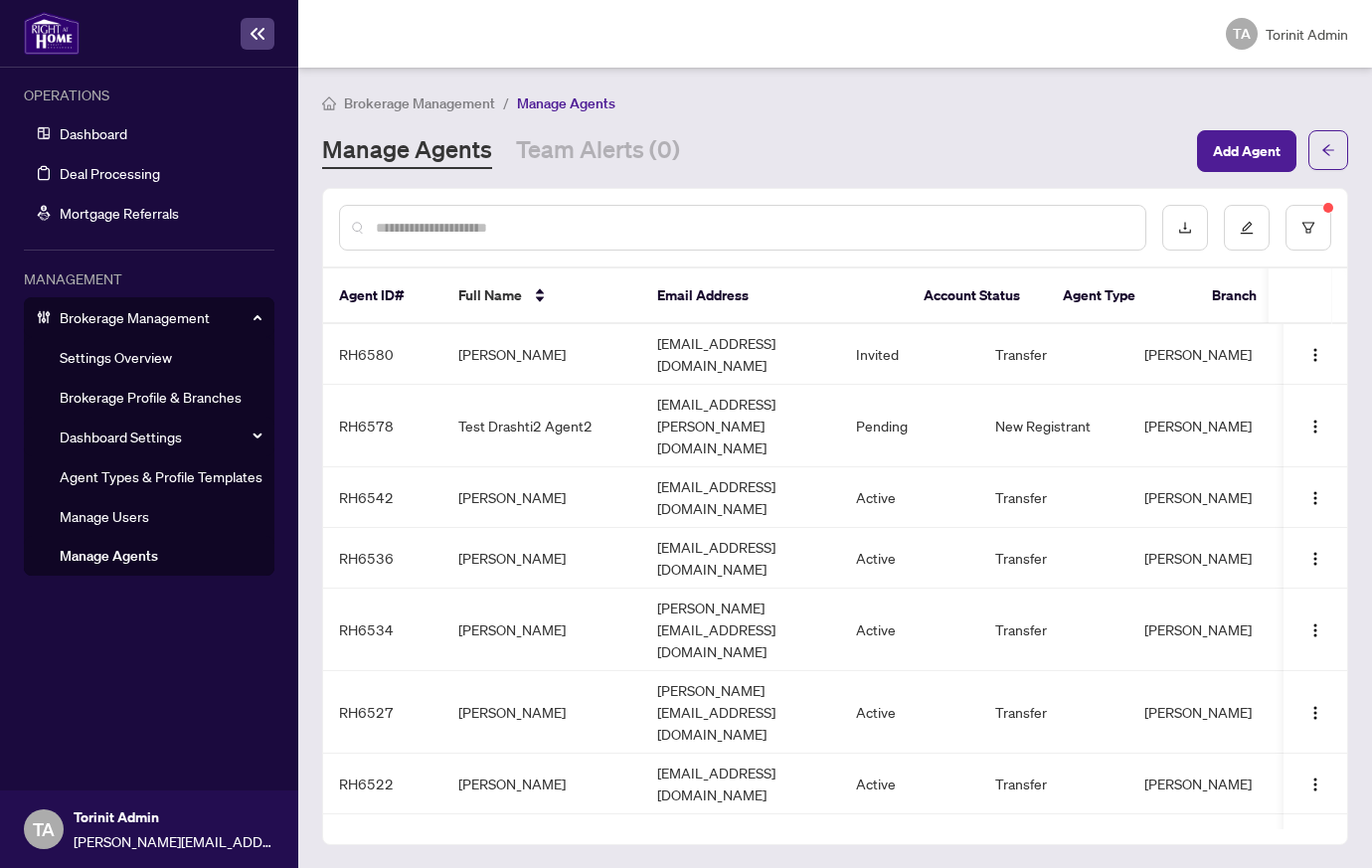 drag, startPoint x: 482, startPoint y: 224, endPoint x: 576, endPoint y: 230, distance: 94.19129 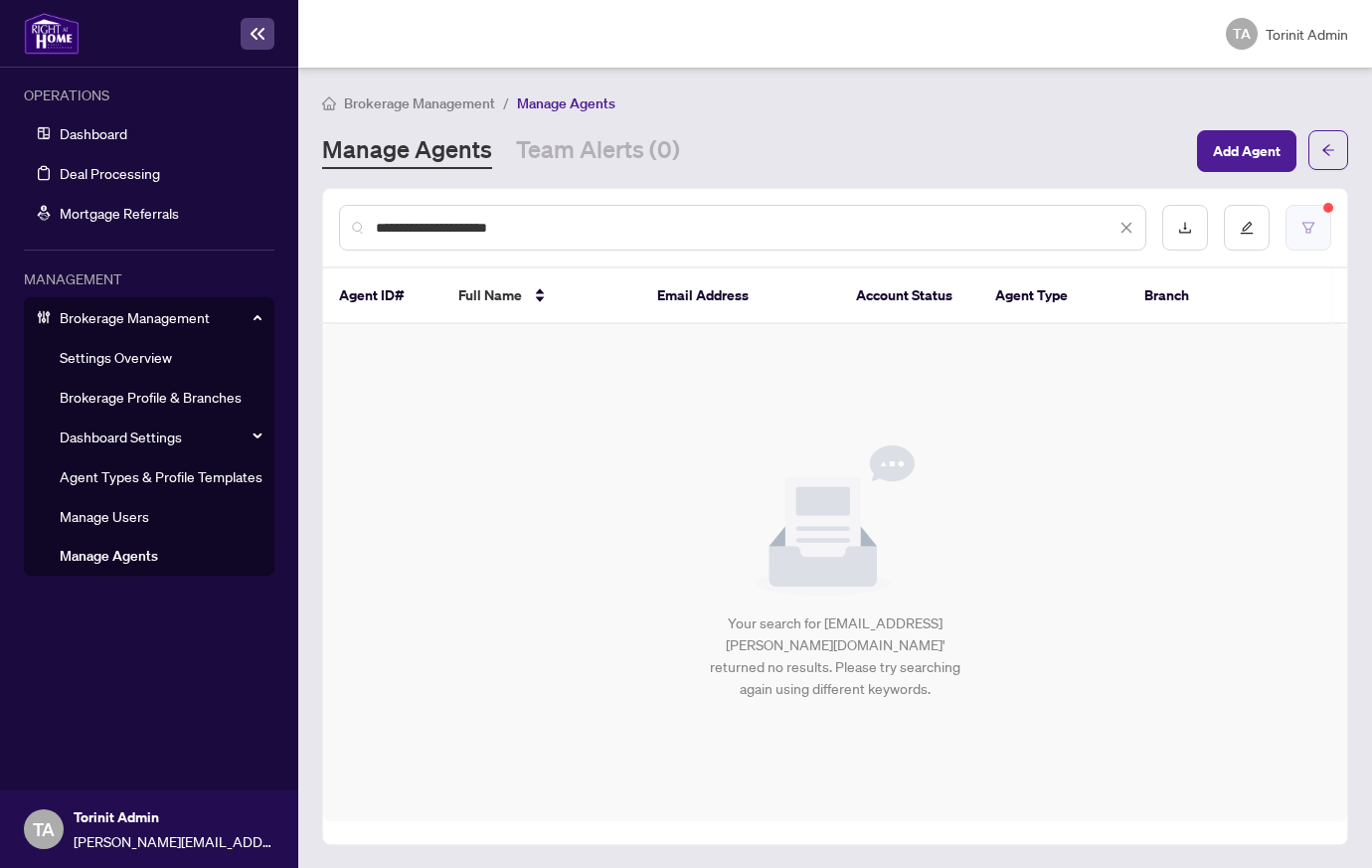 click 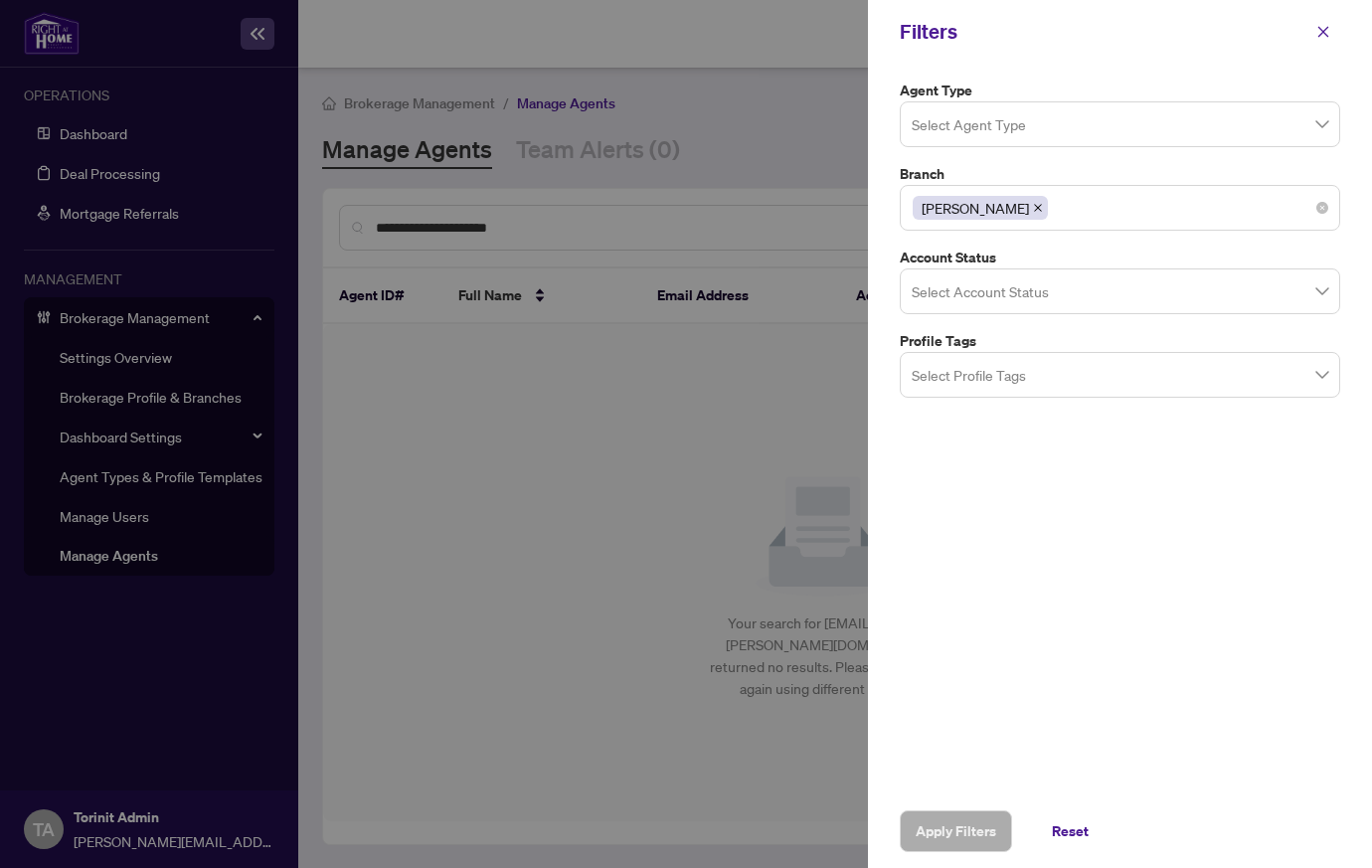 click 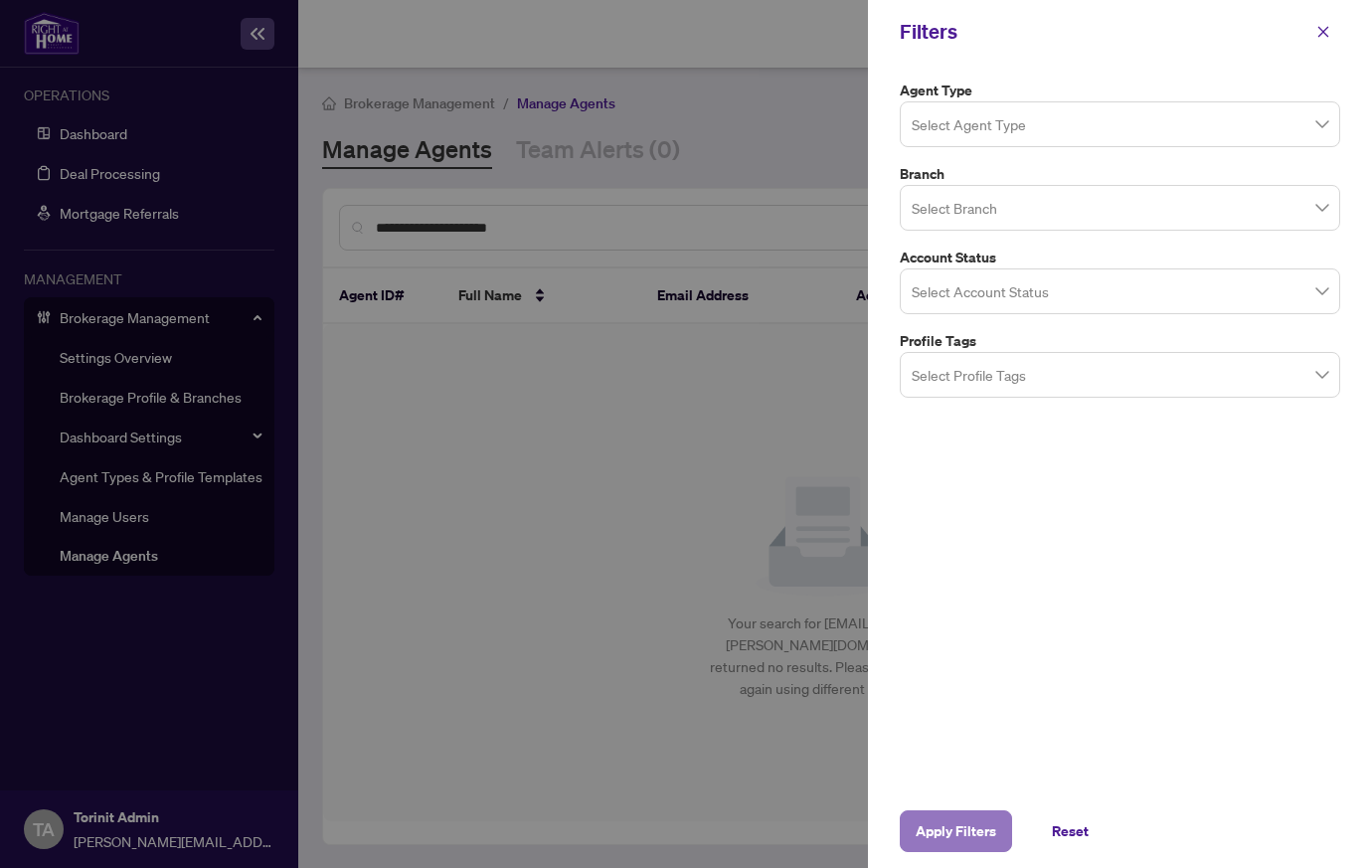 click on "Apply Filters" at bounding box center [955, 831] 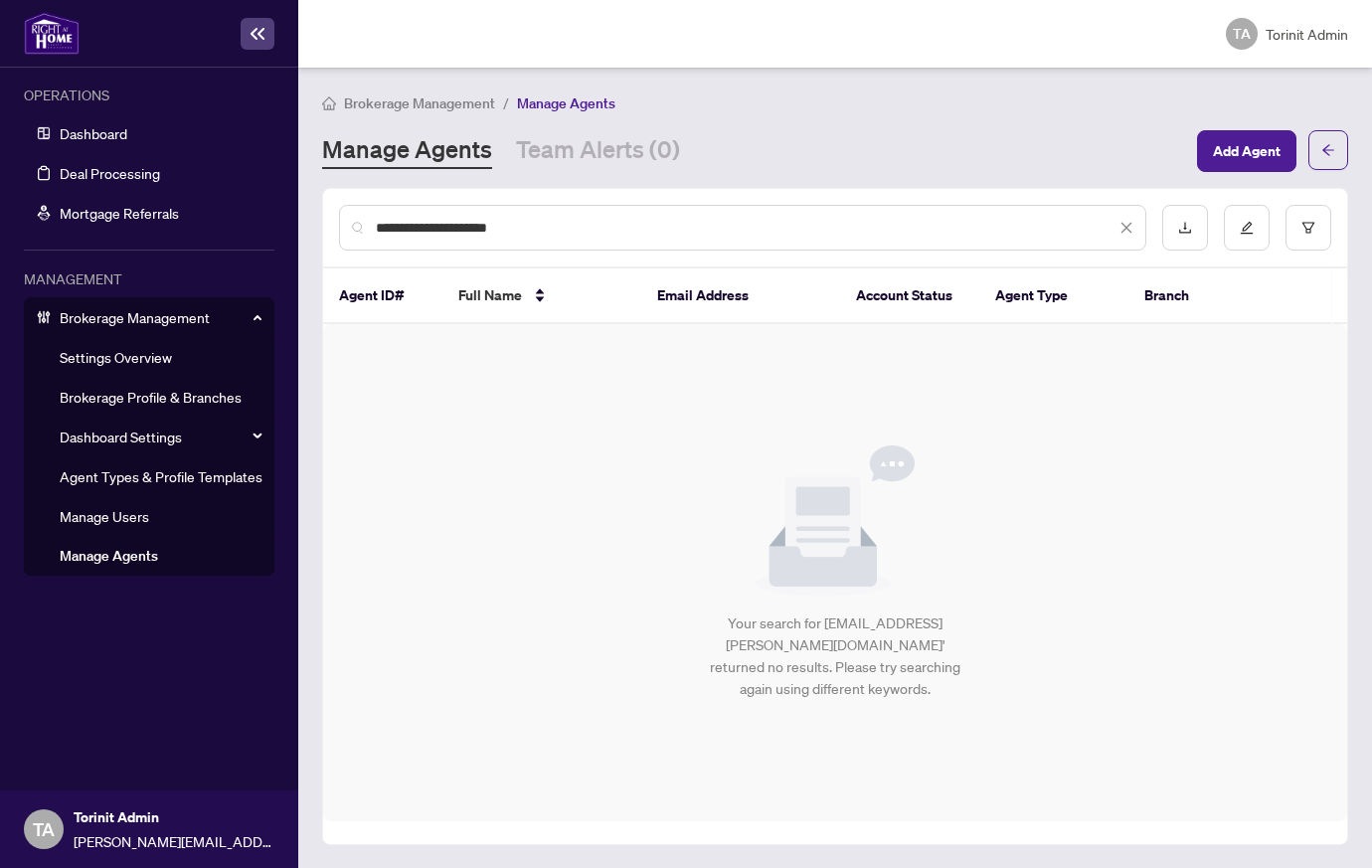 click on "**********" at bounding box center [746, 228] 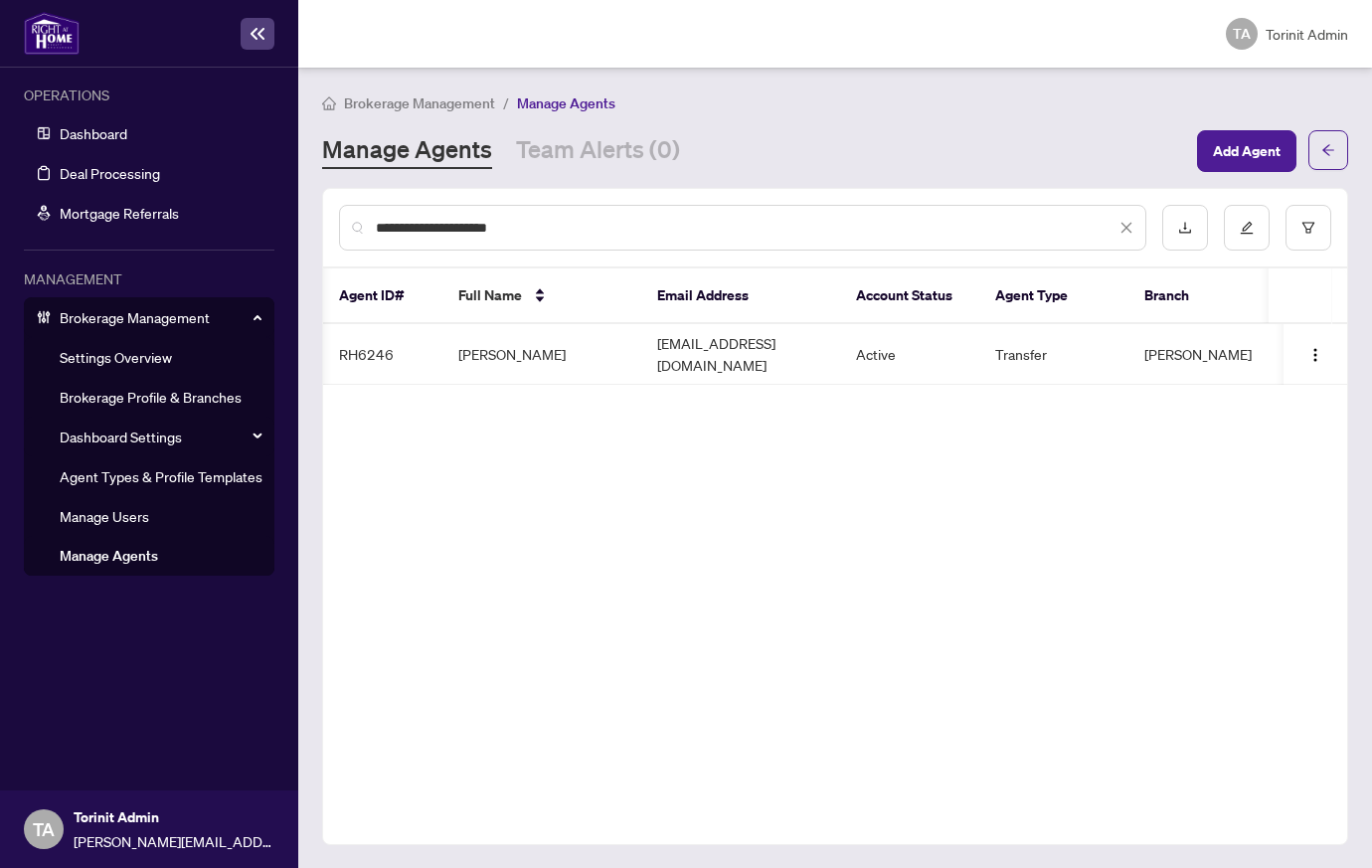 scroll, scrollTop: 0, scrollLeft: 130, axis: horizontal 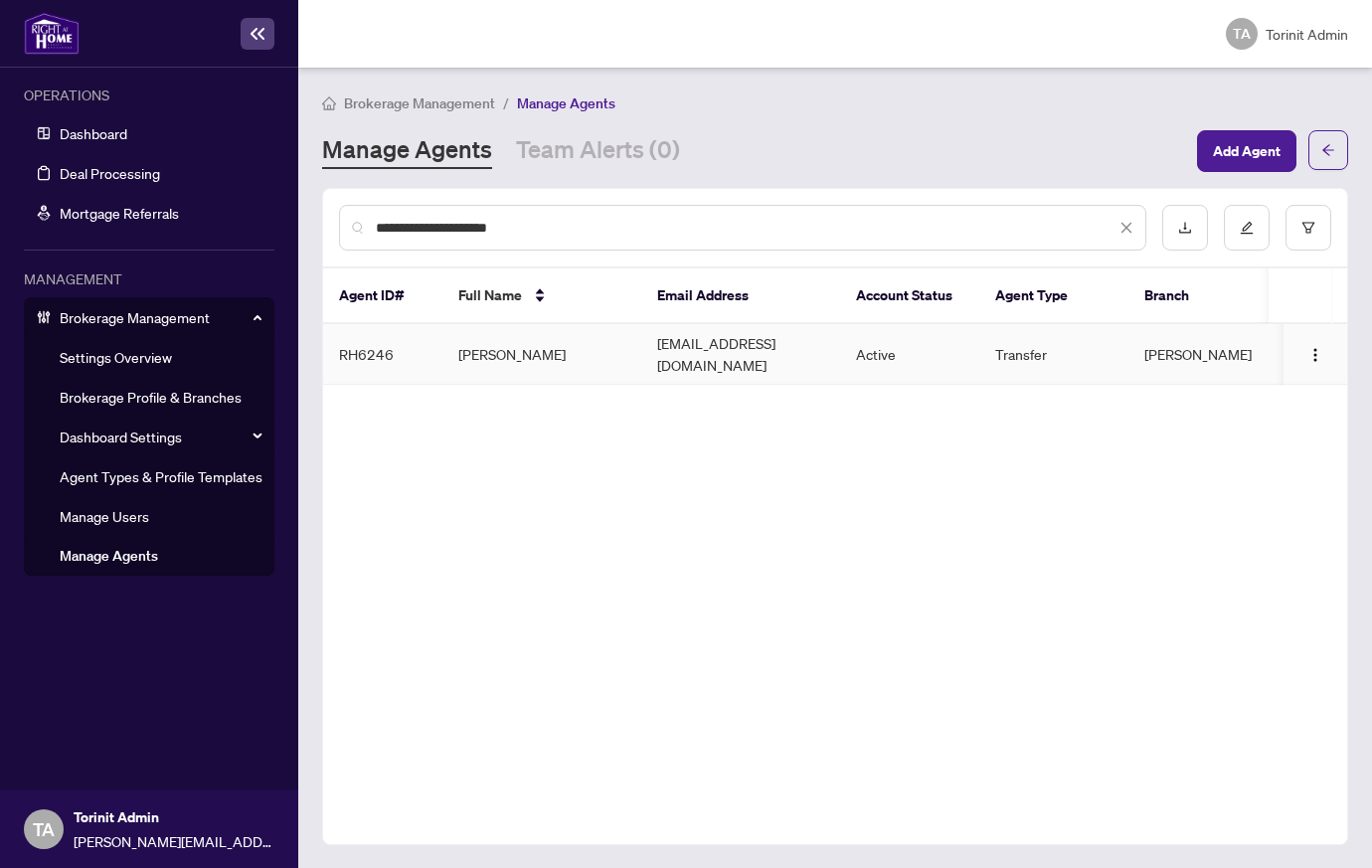 type on "**********" 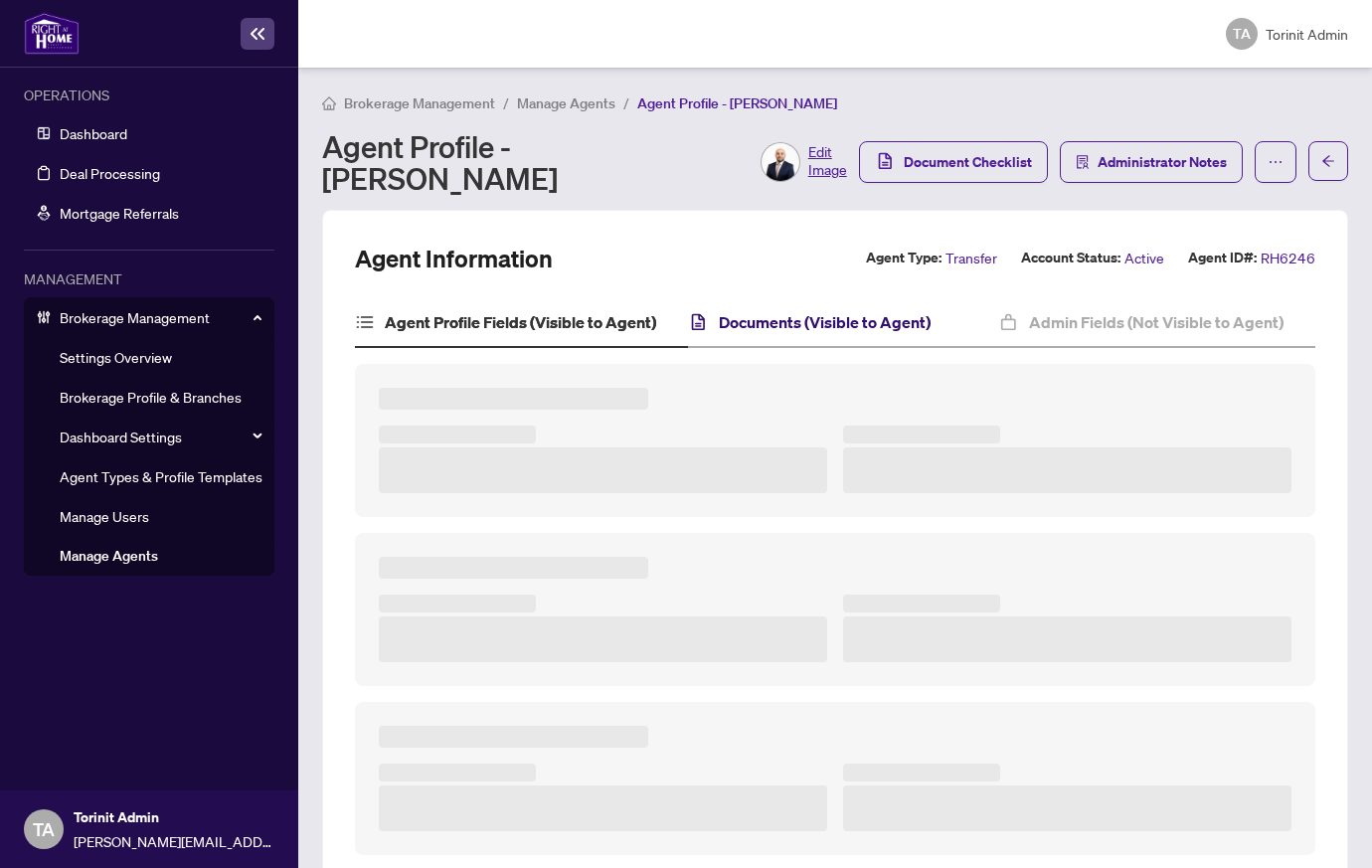 click on "Documents (Visible to Agent)" at bounding box center [824, 322] 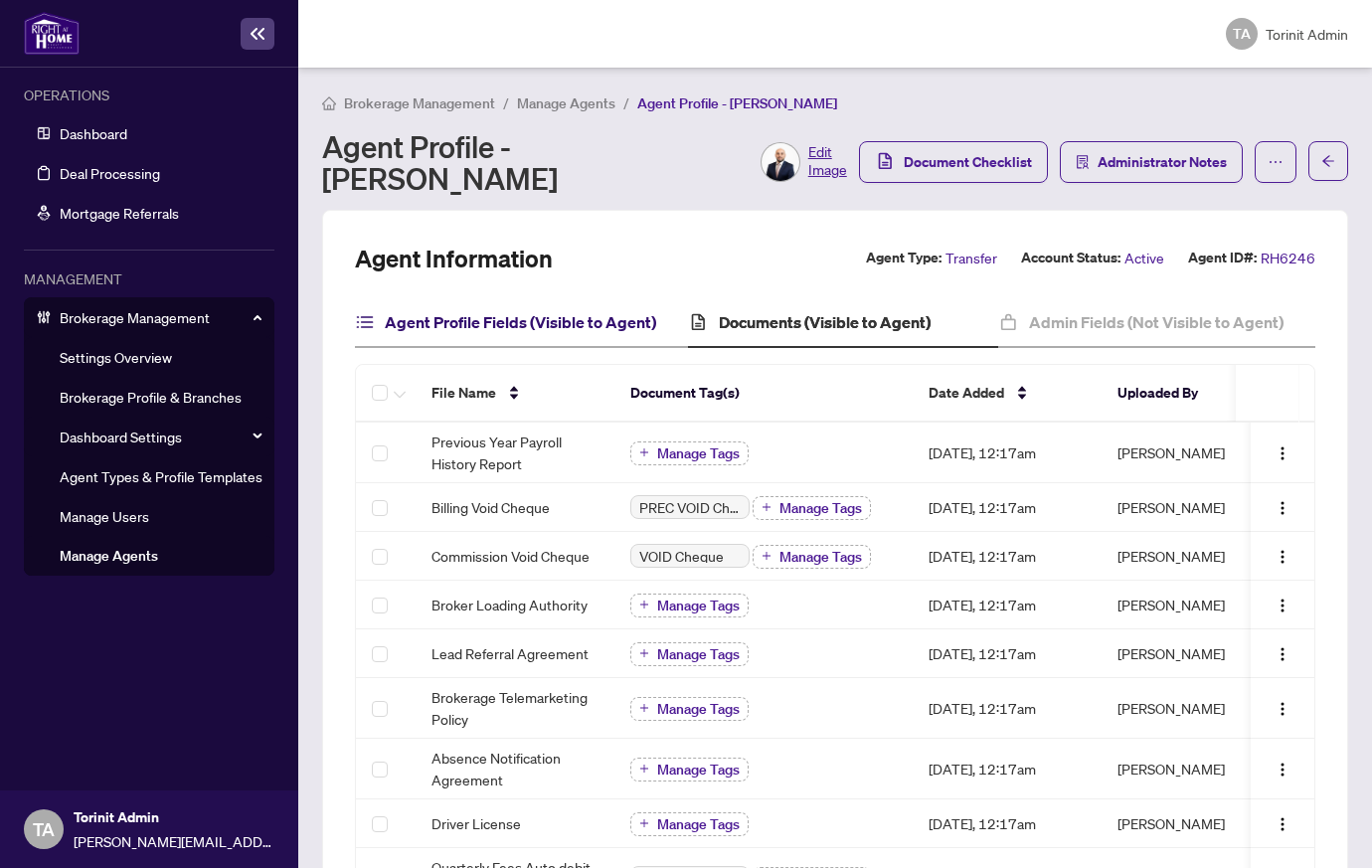 click on "Agent Profile Fields (Visible to Agent)" at bounding box center [520, 322] 